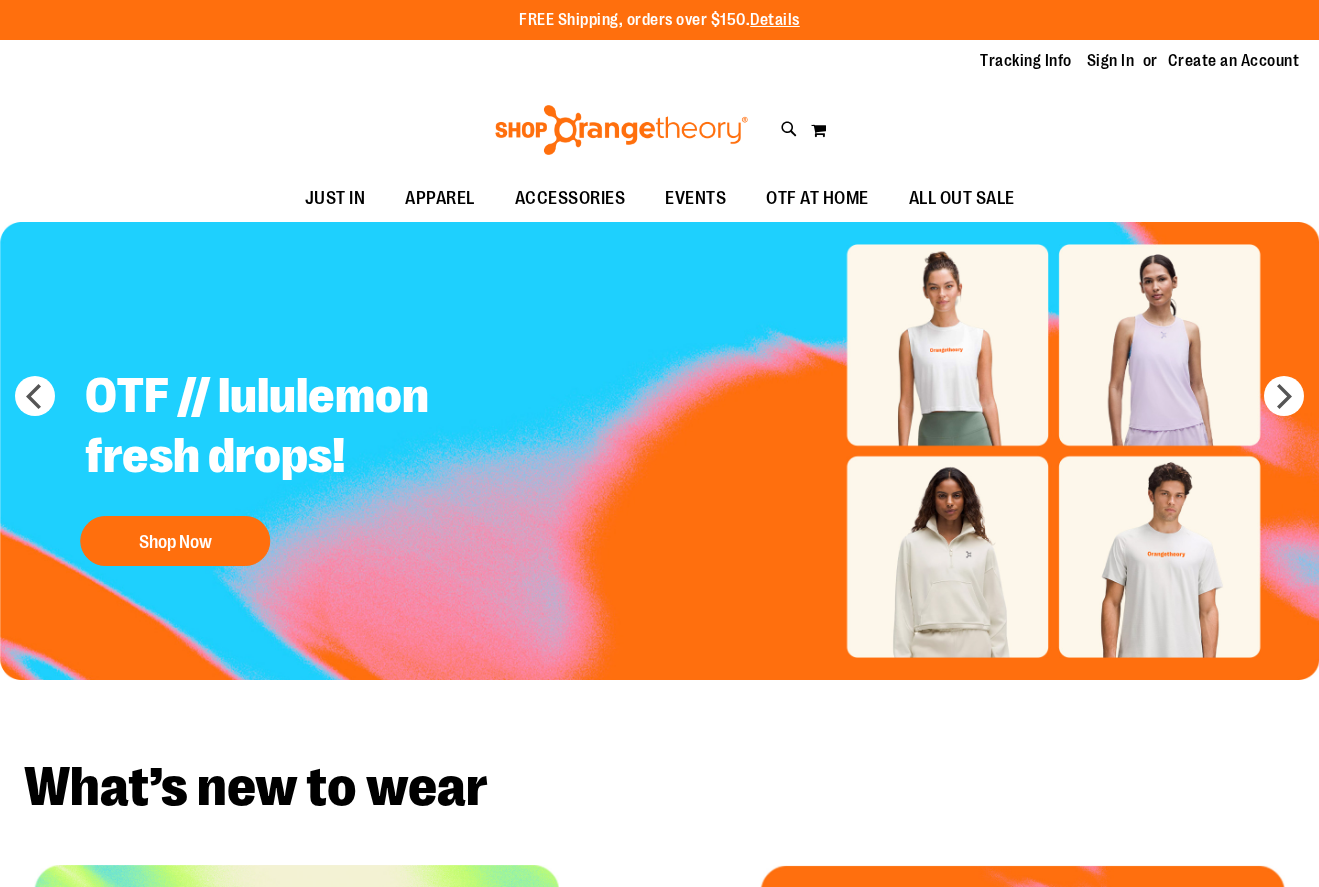 scroll, scrollTop: 0, scrollLeft: 0, axis: both 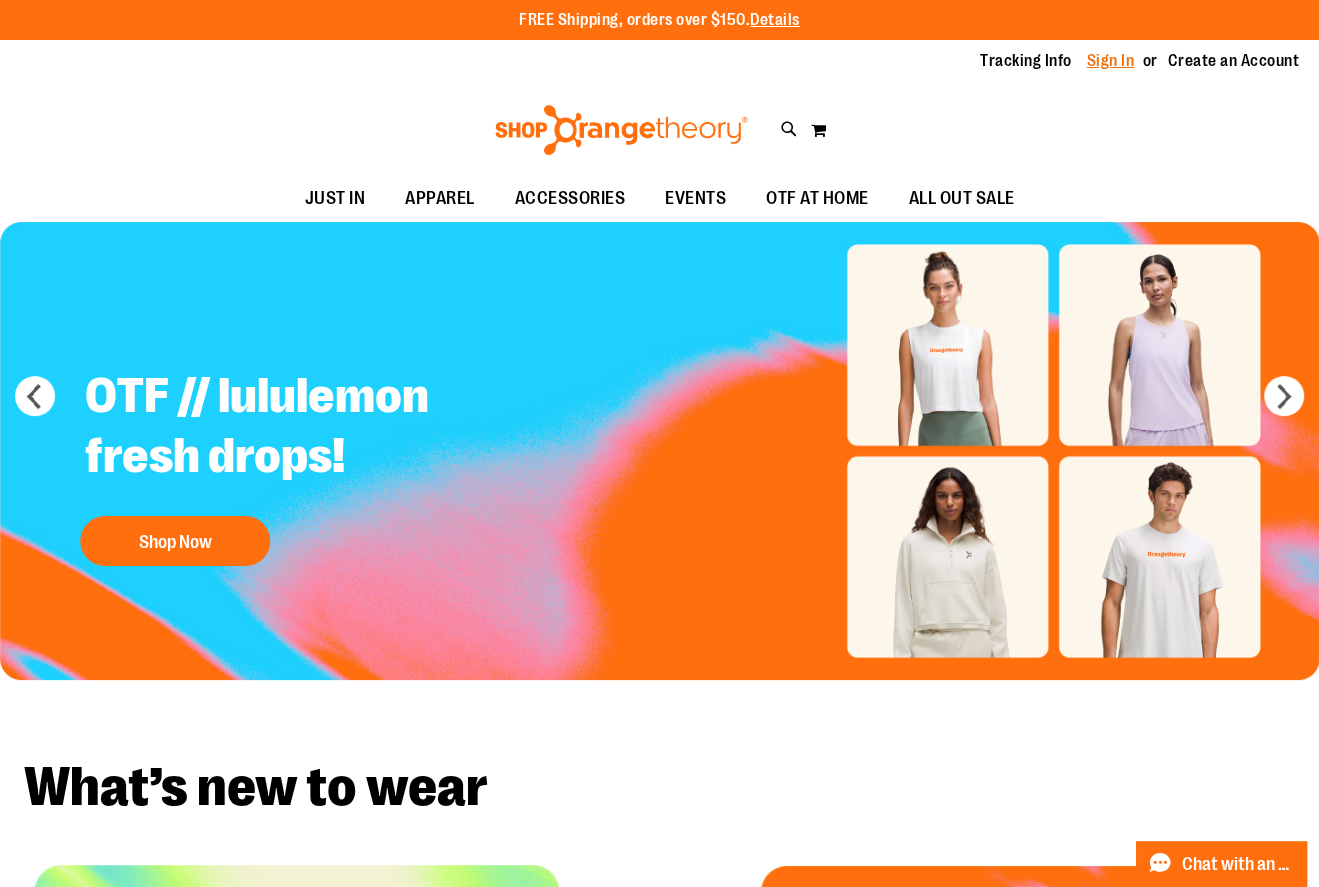 type on "**********" 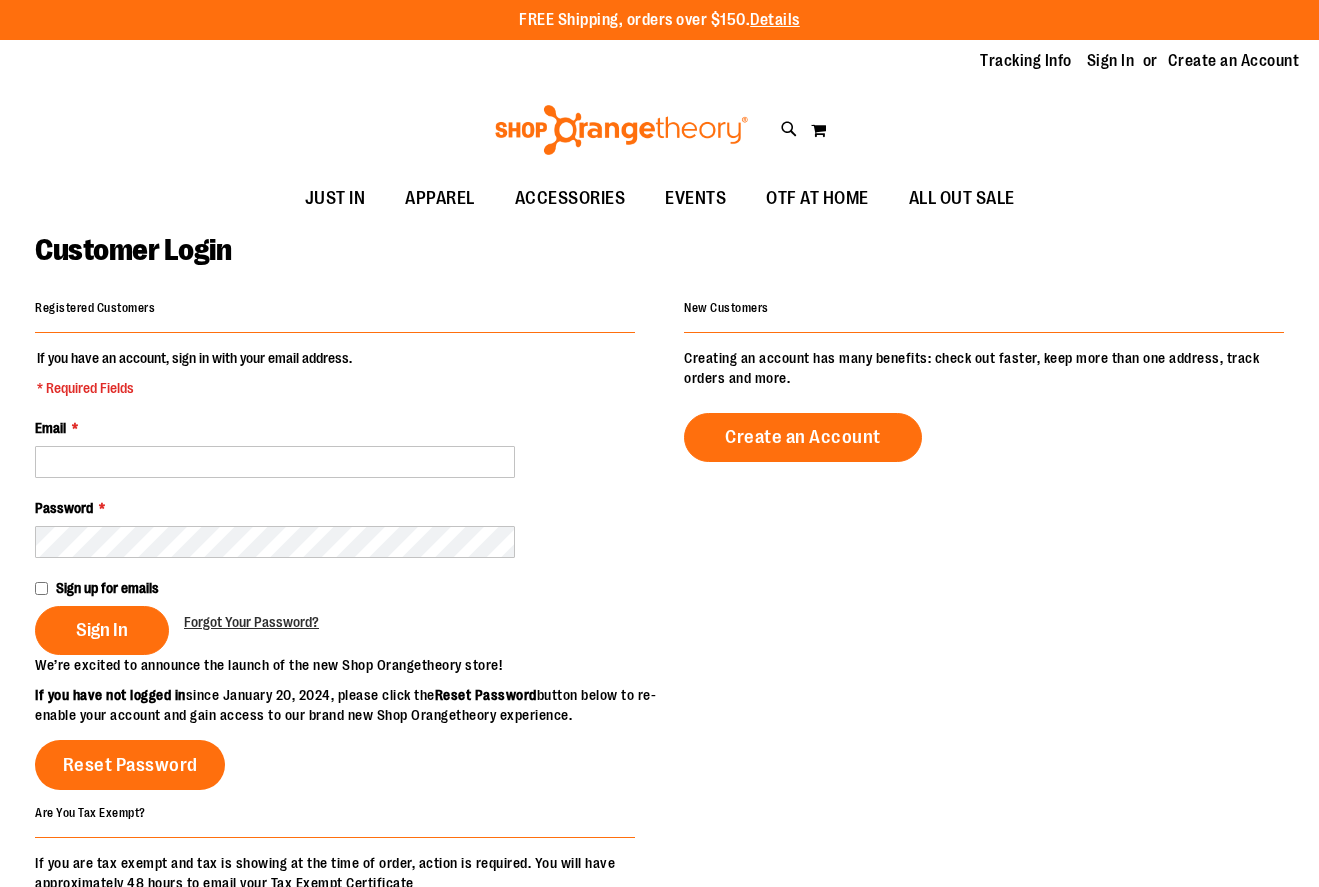 scroll, scrollTop: 0, scrollLeft: 0, axis: both 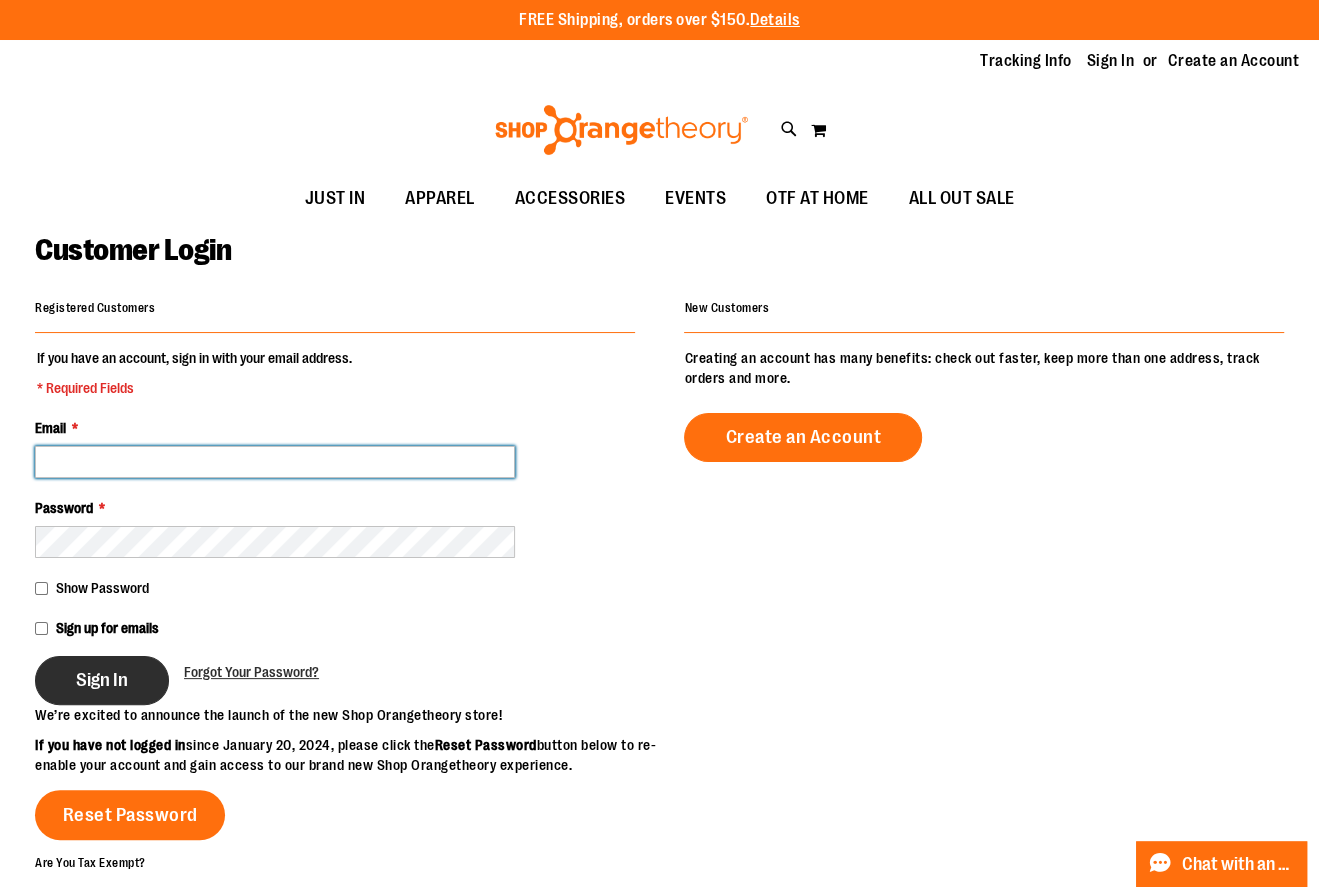 type on "**********" 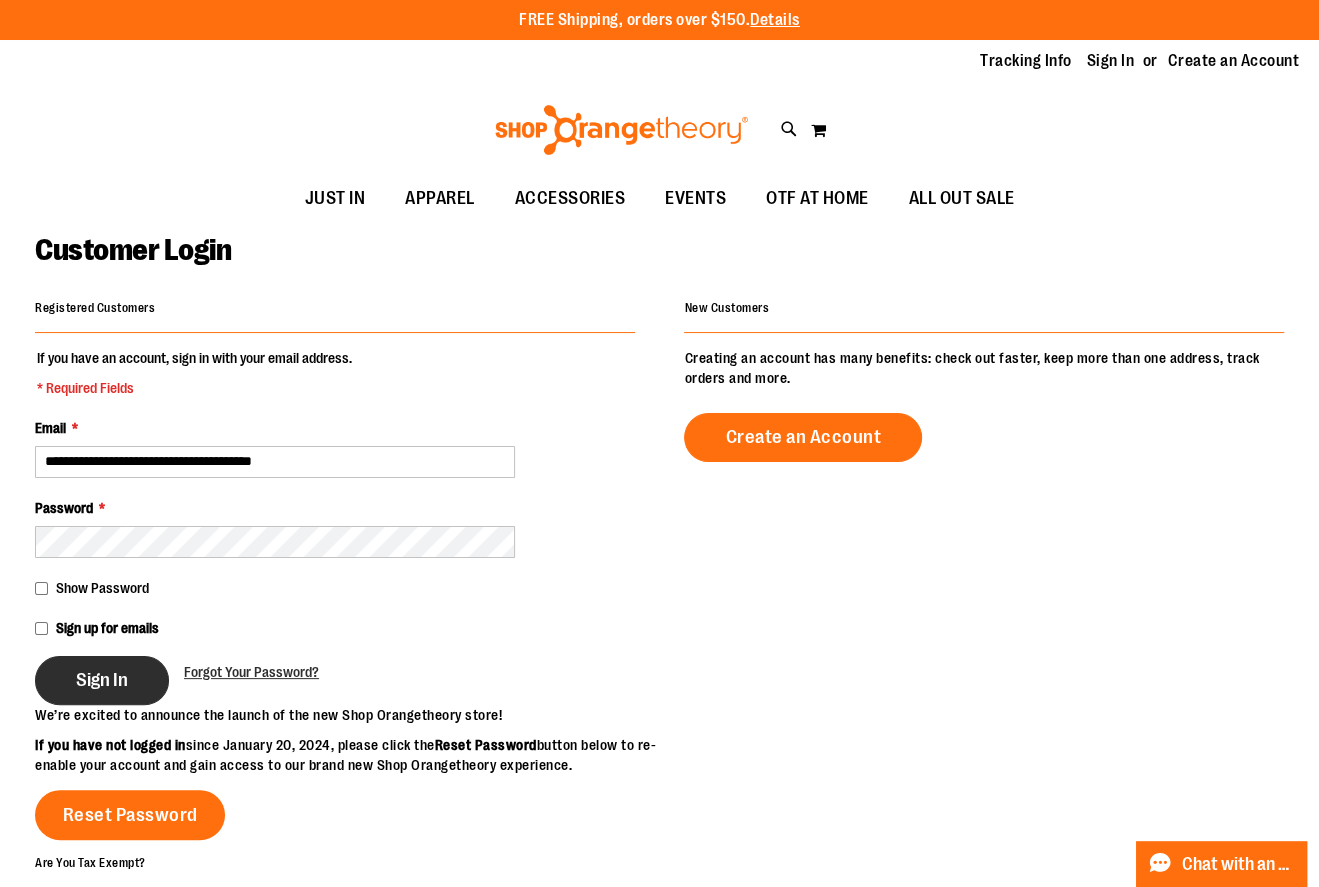 type on "**********" 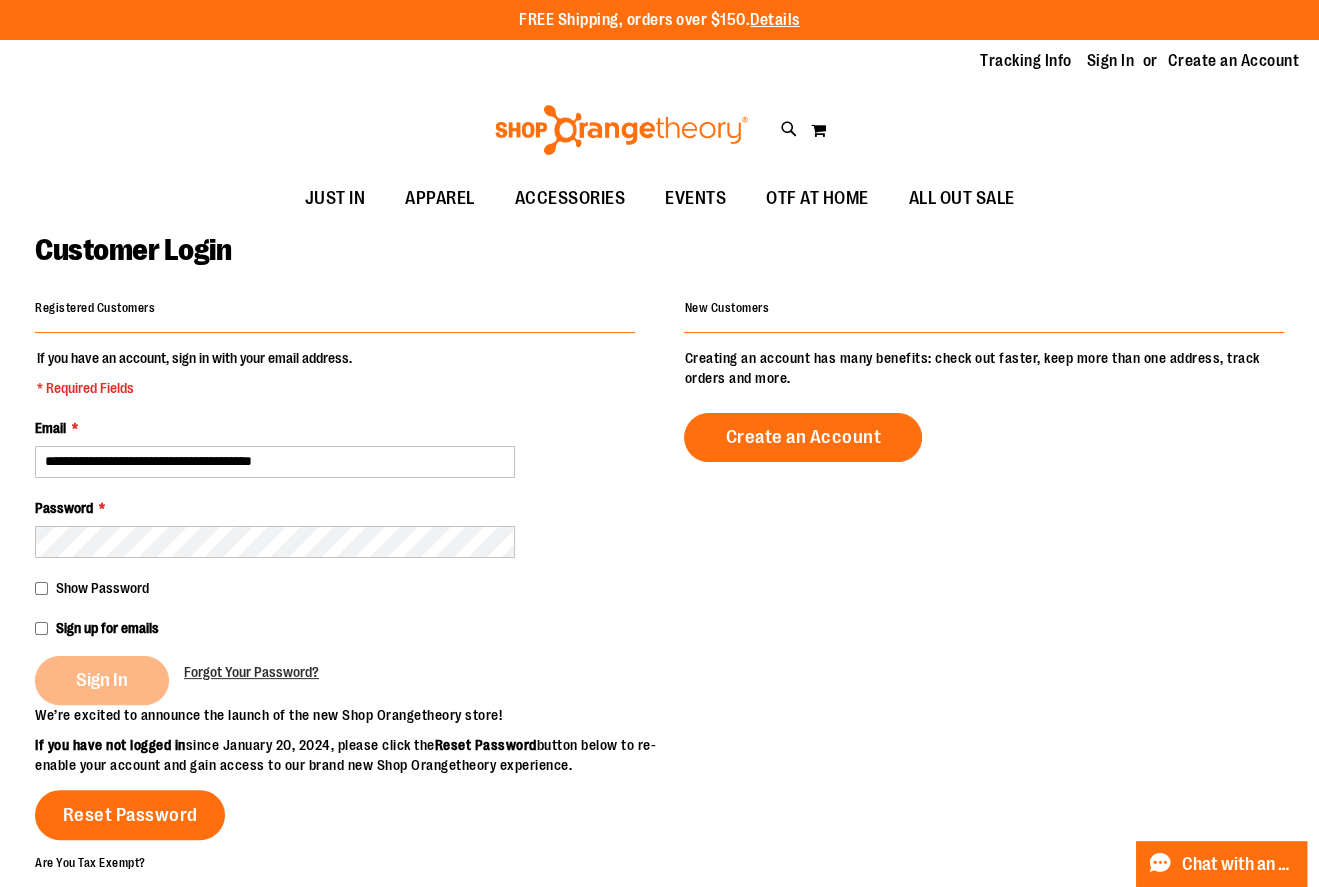 click on "**********" at bounding box center (659, 658) 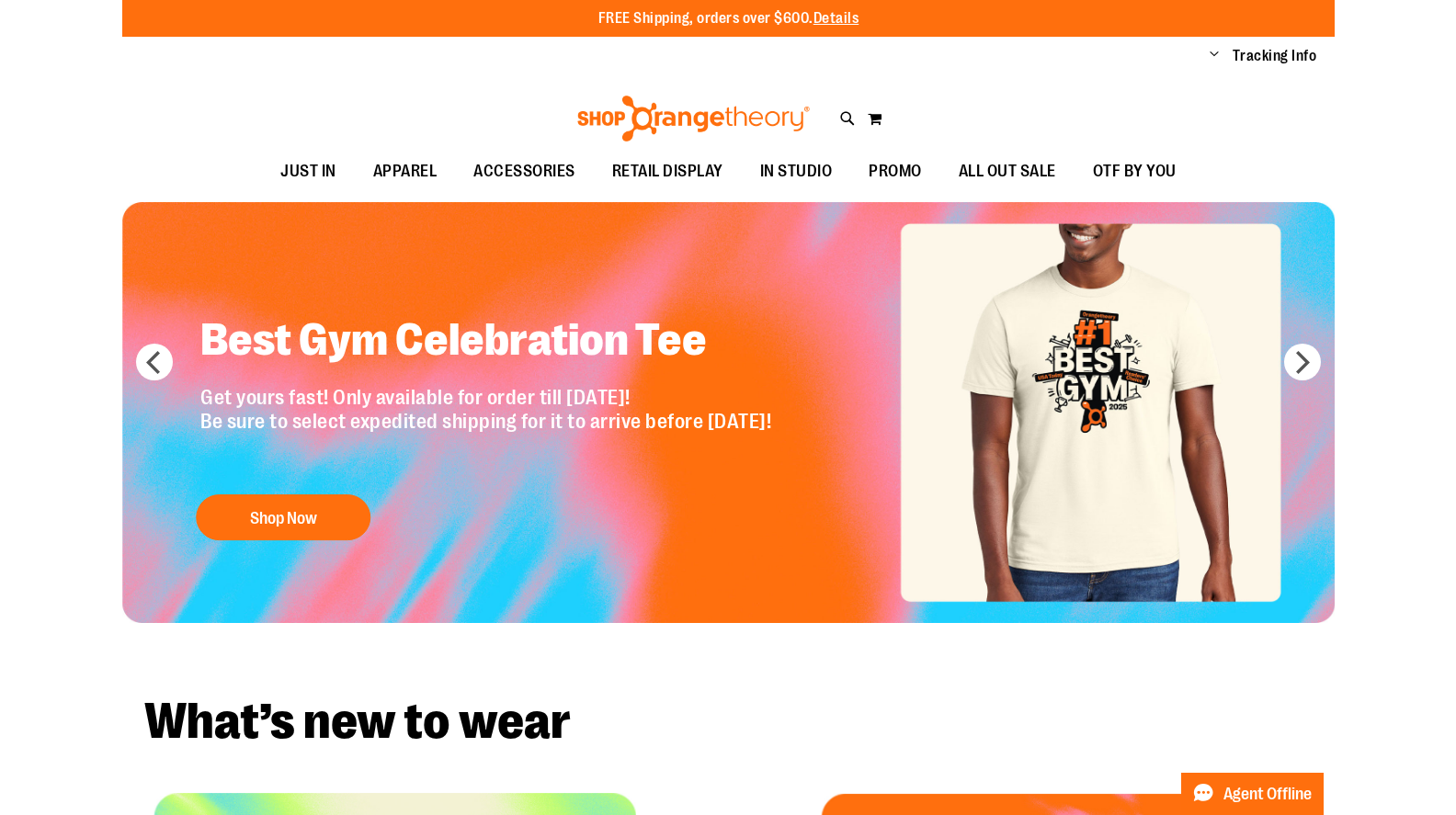 scroll, scrollTop: 0, scrollLeft: 0, axis: both 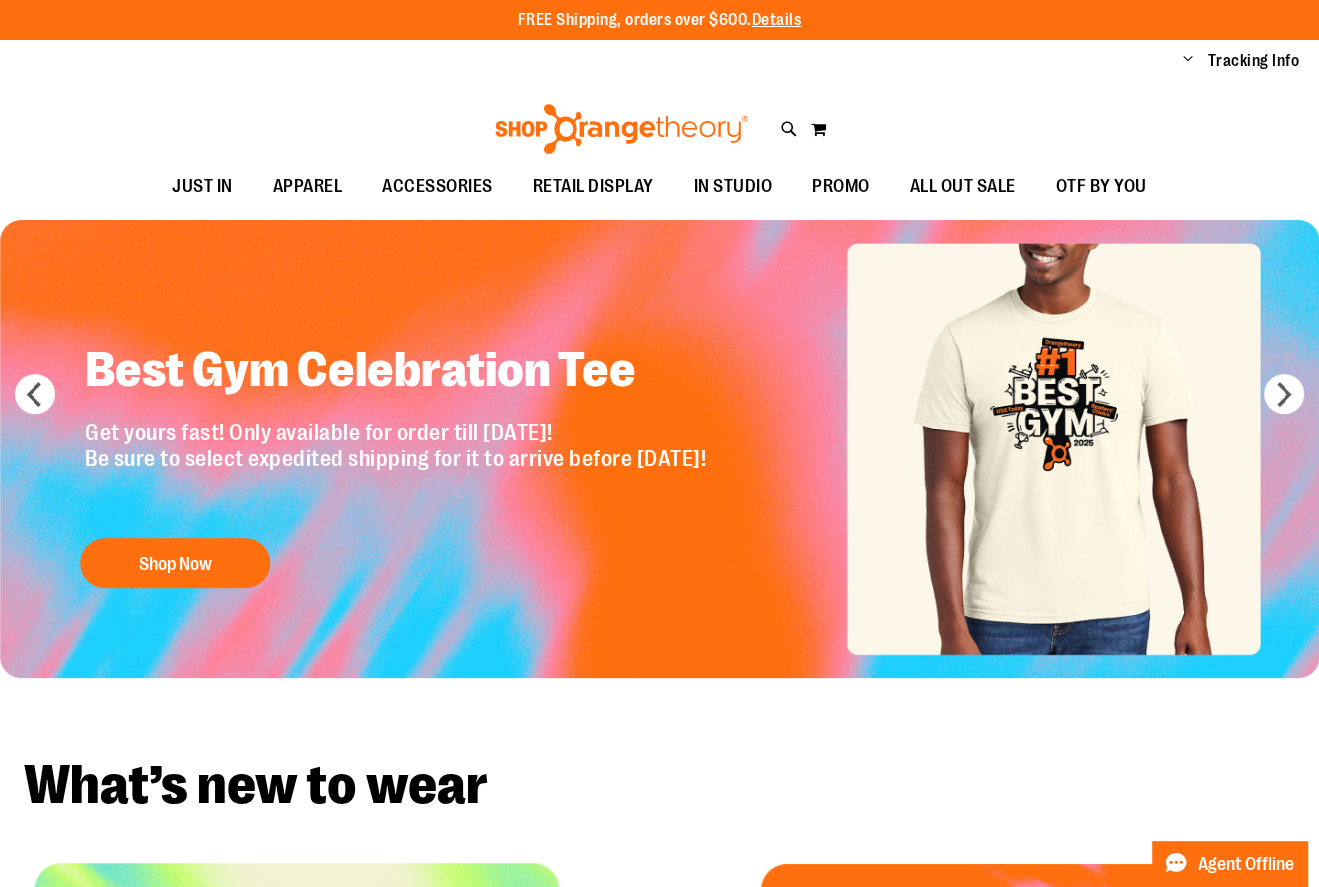 type on "**********" 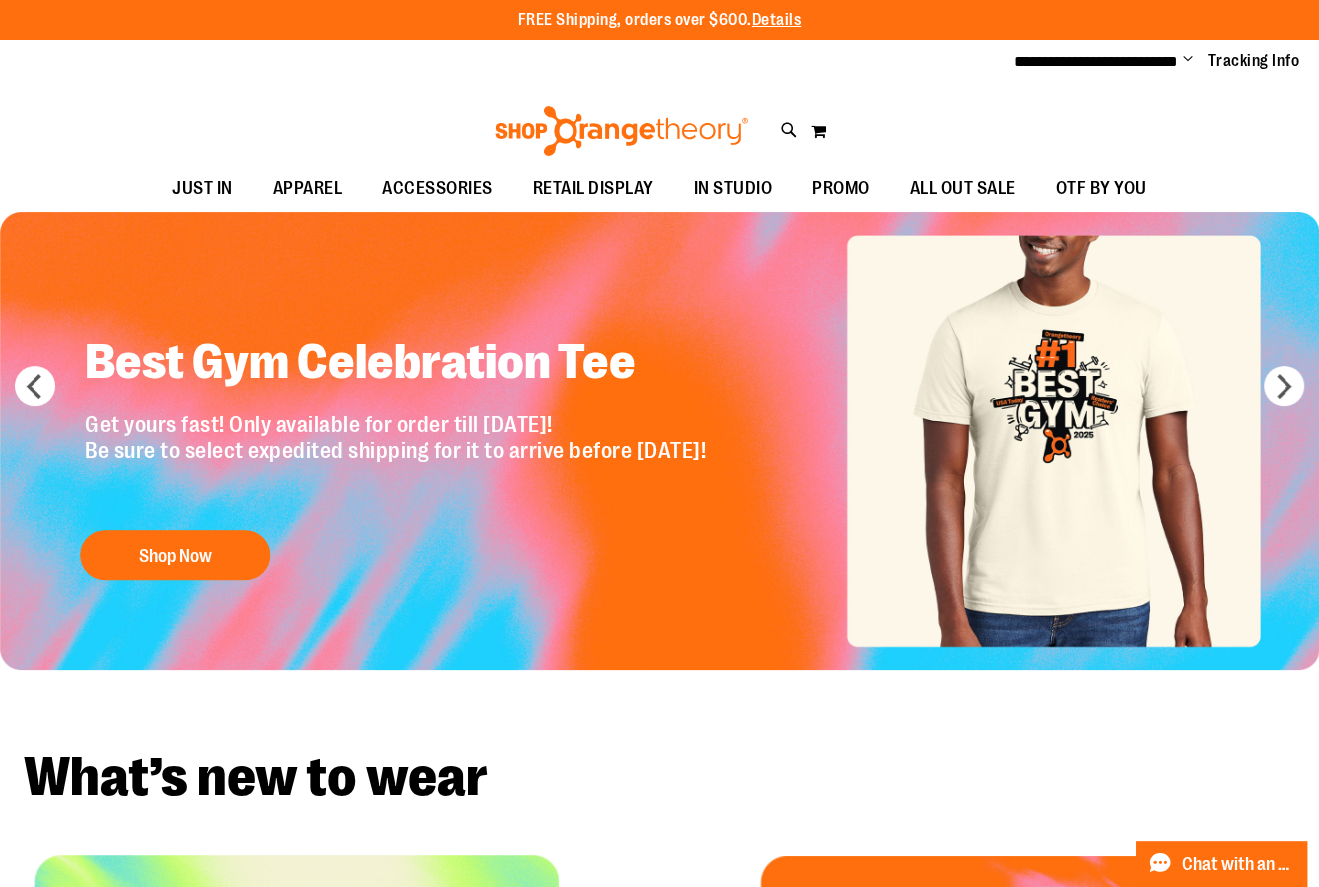 click on "Toggle Nav
Search
Popular Suggestions
Advanced Search" at bounding box center (659, 125) 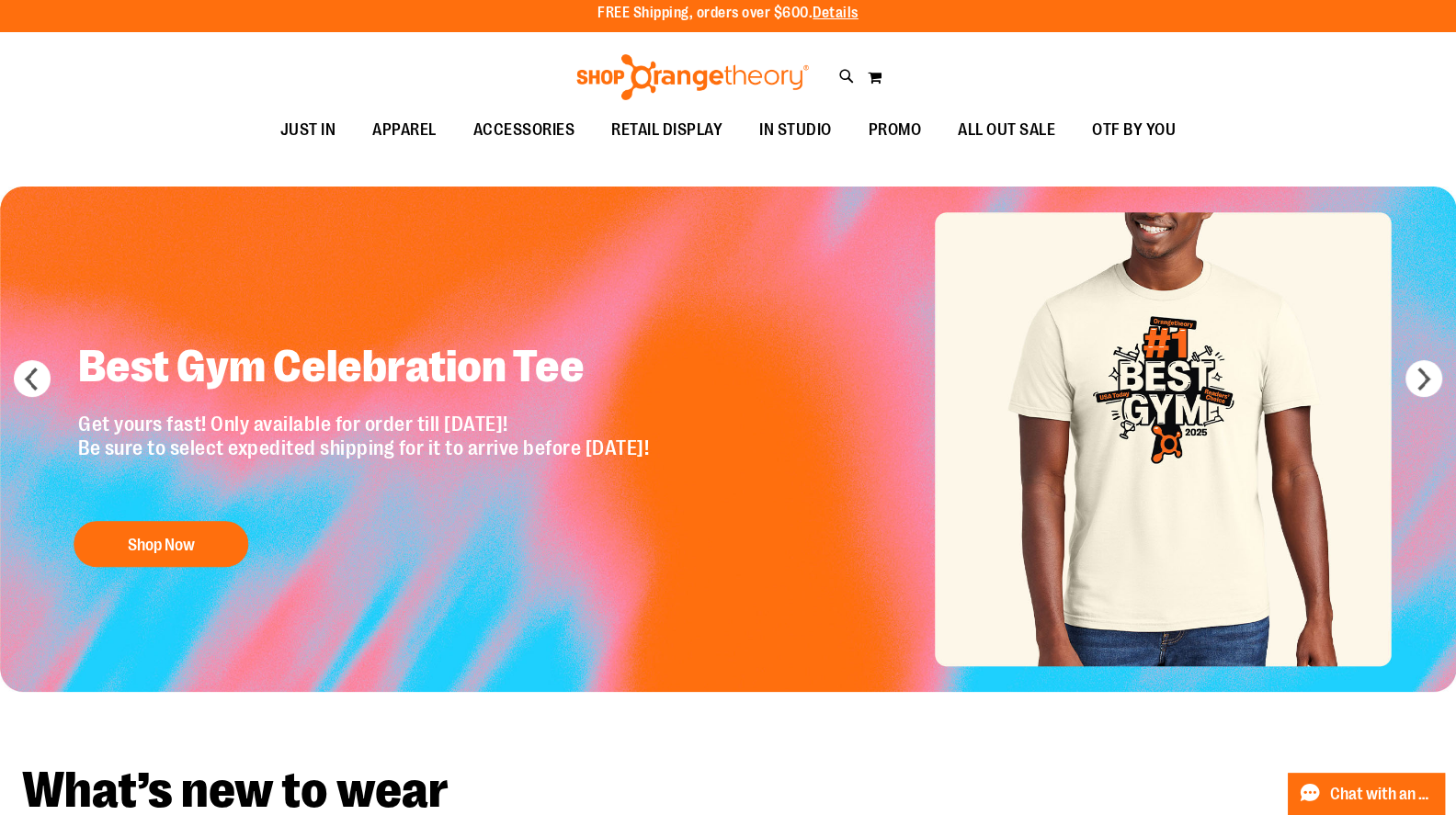 scroll, scrollTop: 0, scrollLeft: 0, axis: both 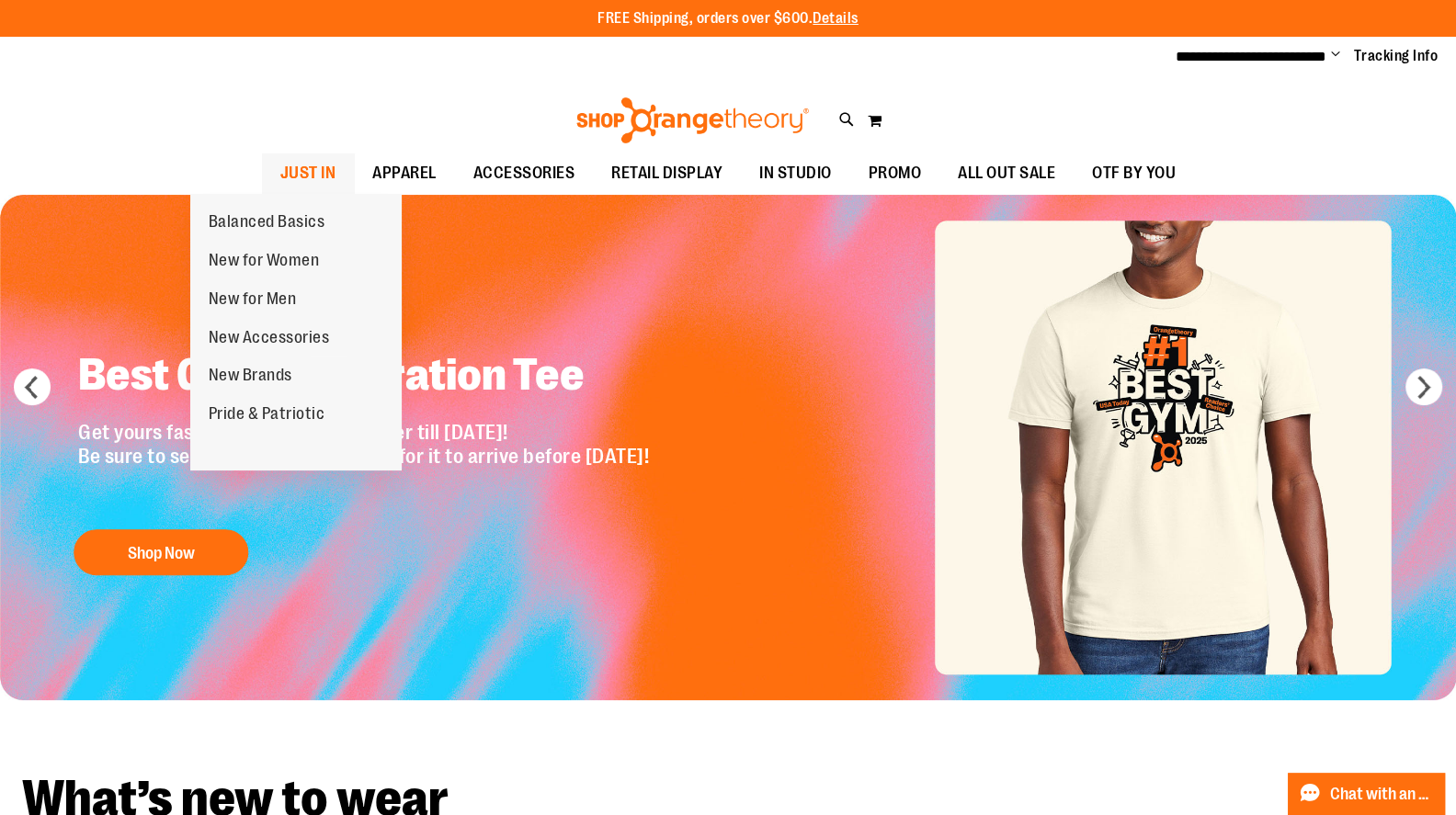 click on "JUST IN" at bounding box center [308, 173] 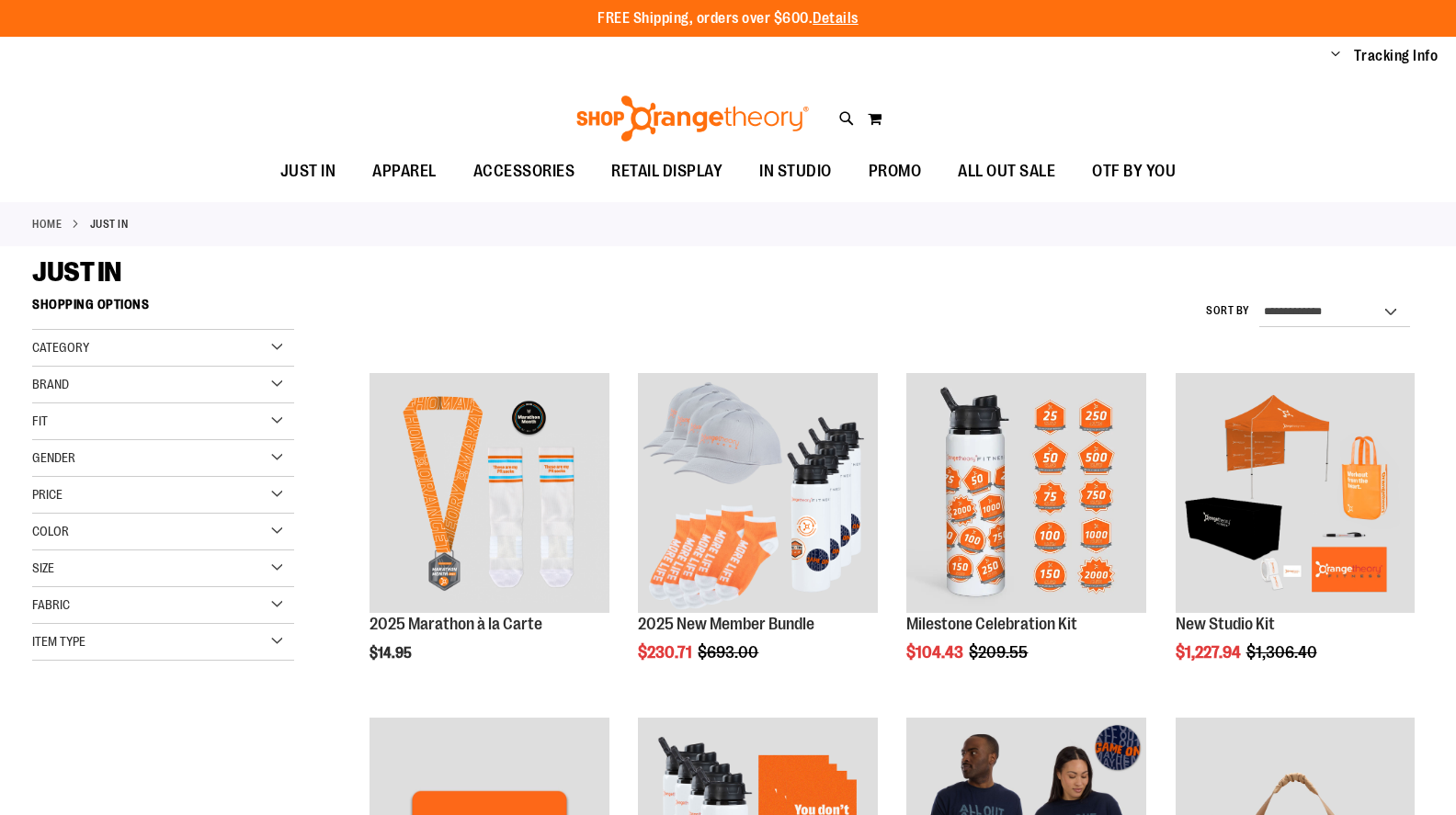 scroll, scrollTop: 0, scrollLeft: 0, axis: both 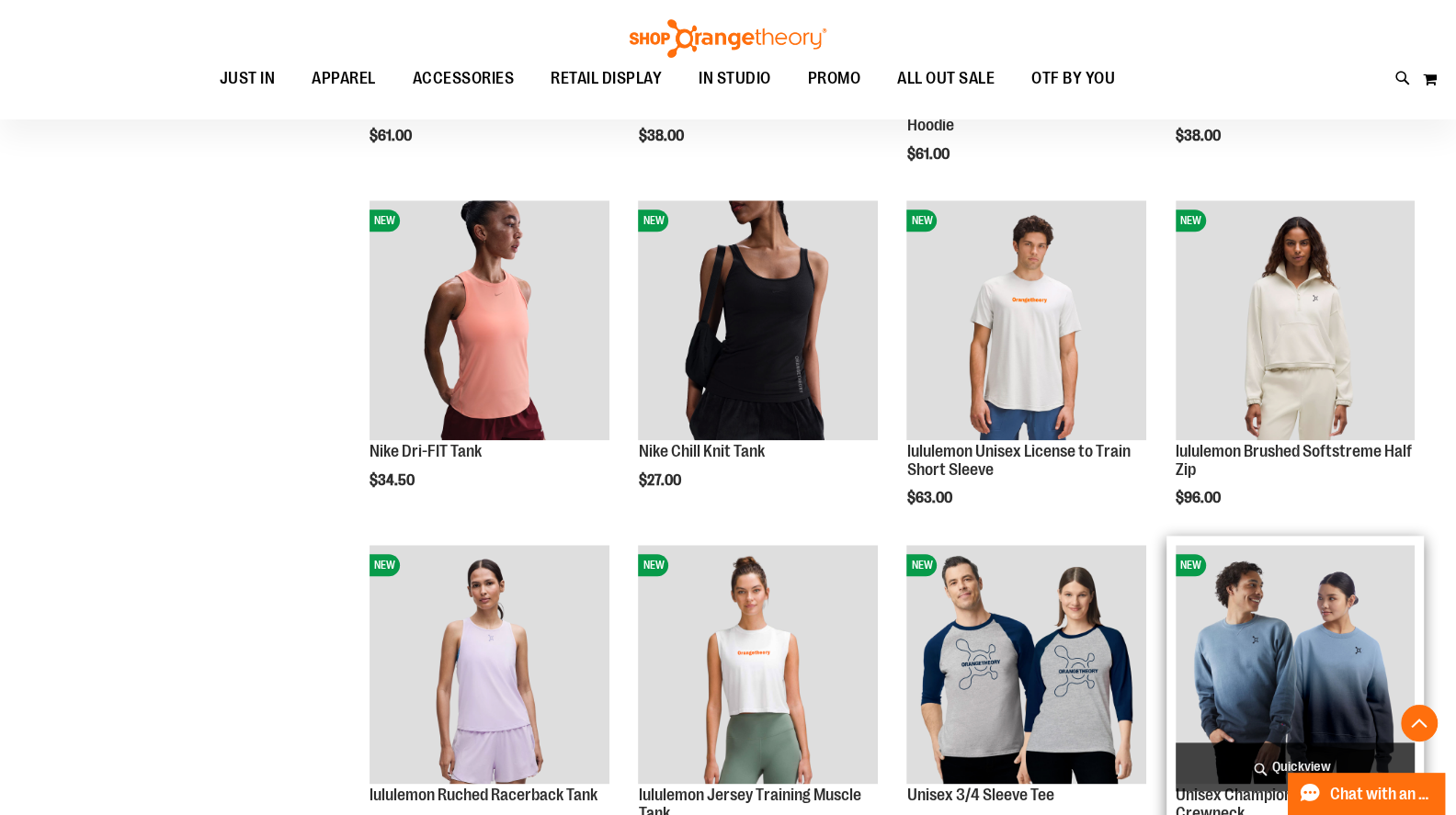 type on "**********" 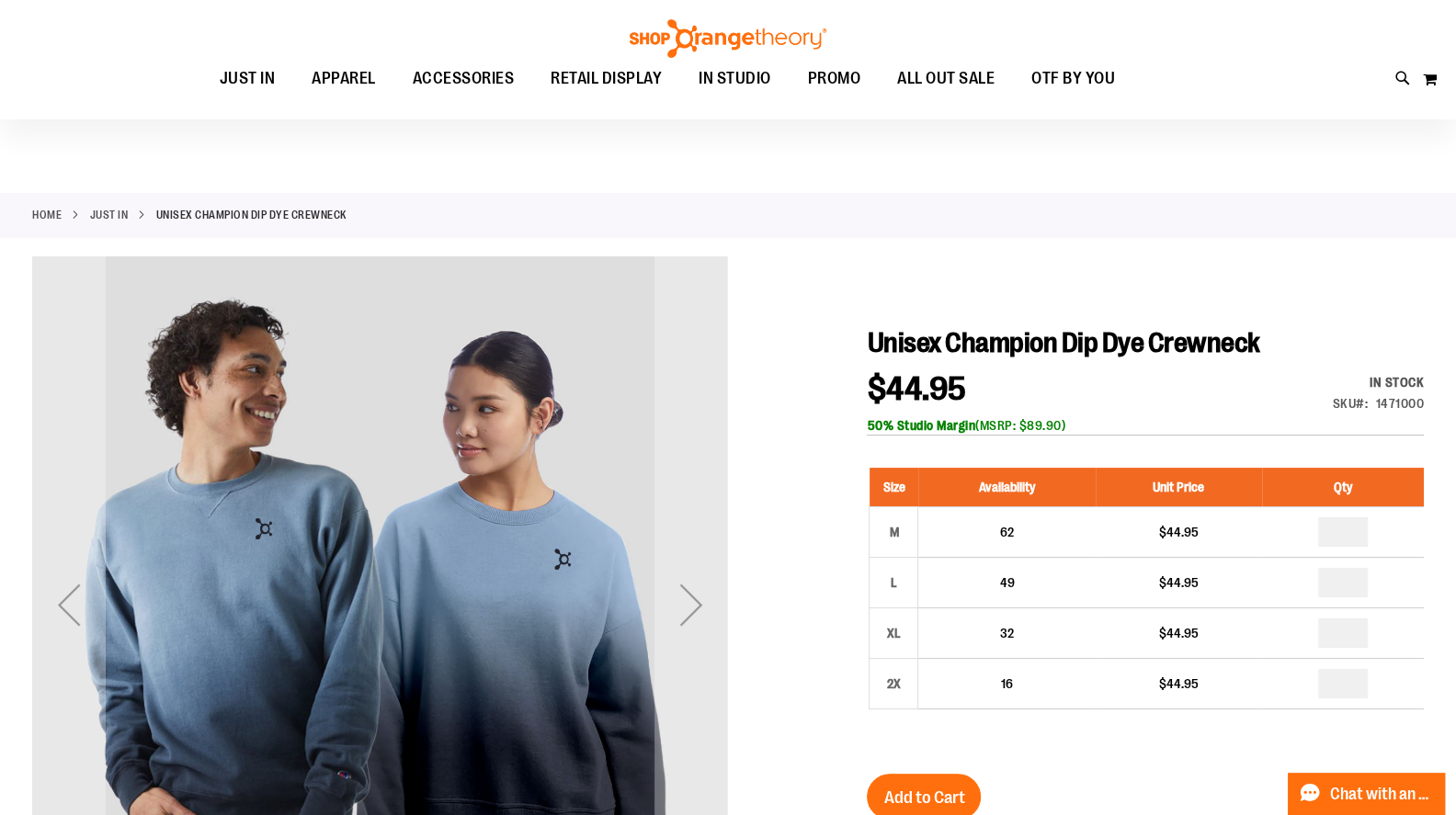 scroll, scrollTop: 225, scrollLeft: 0, axis: vertical 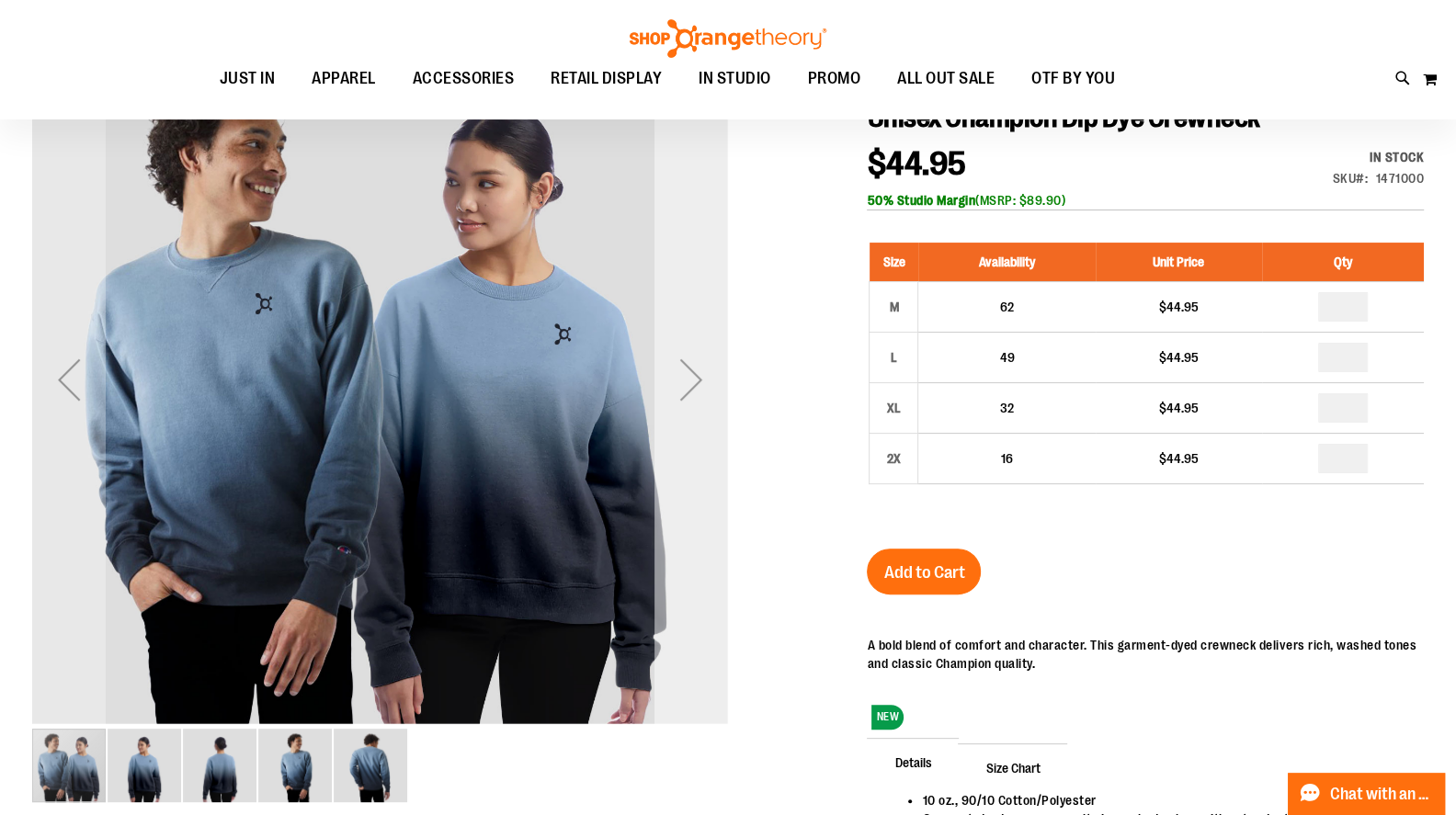 type on "**********" 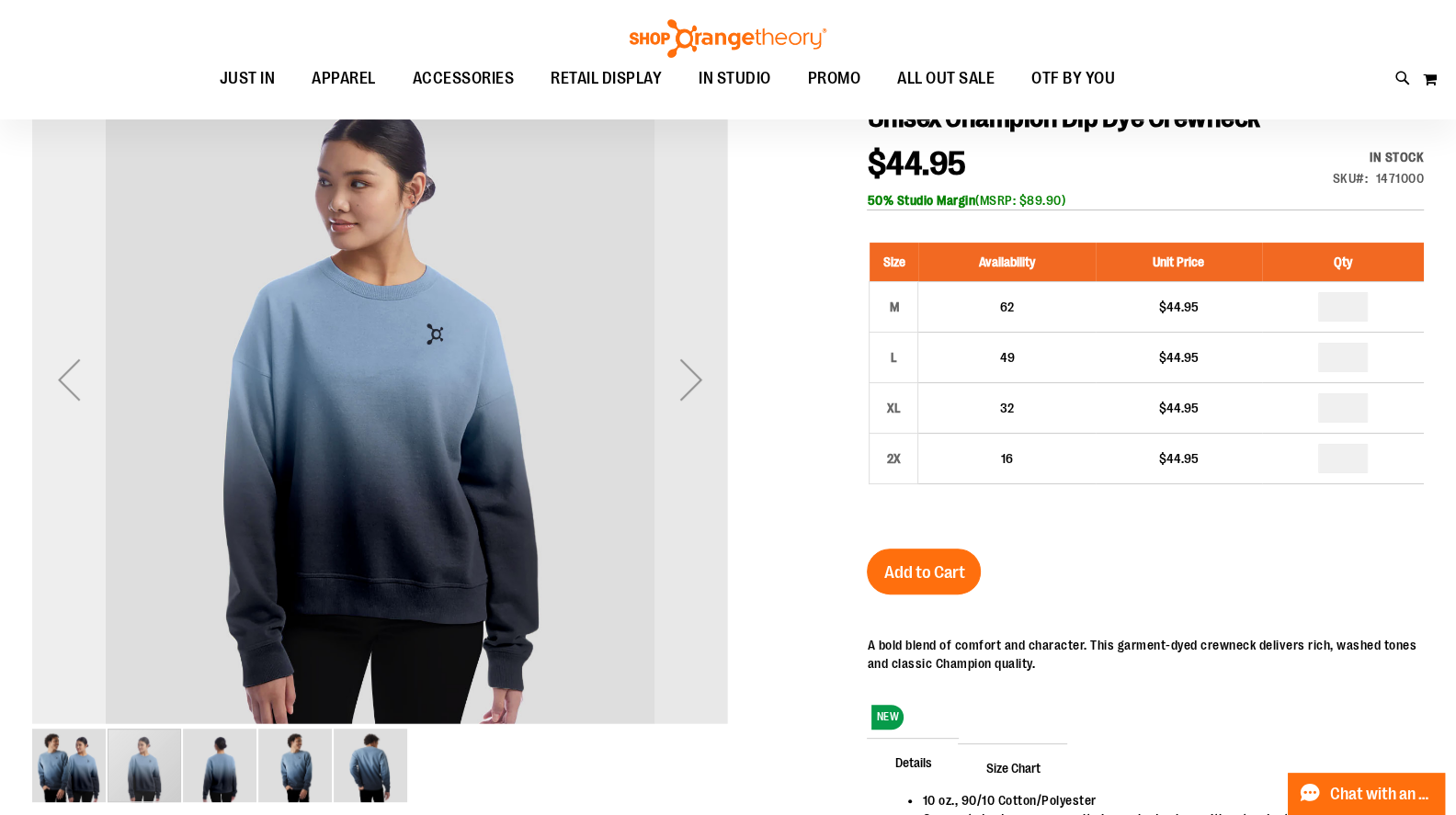 click at bounding box center [69, 379] 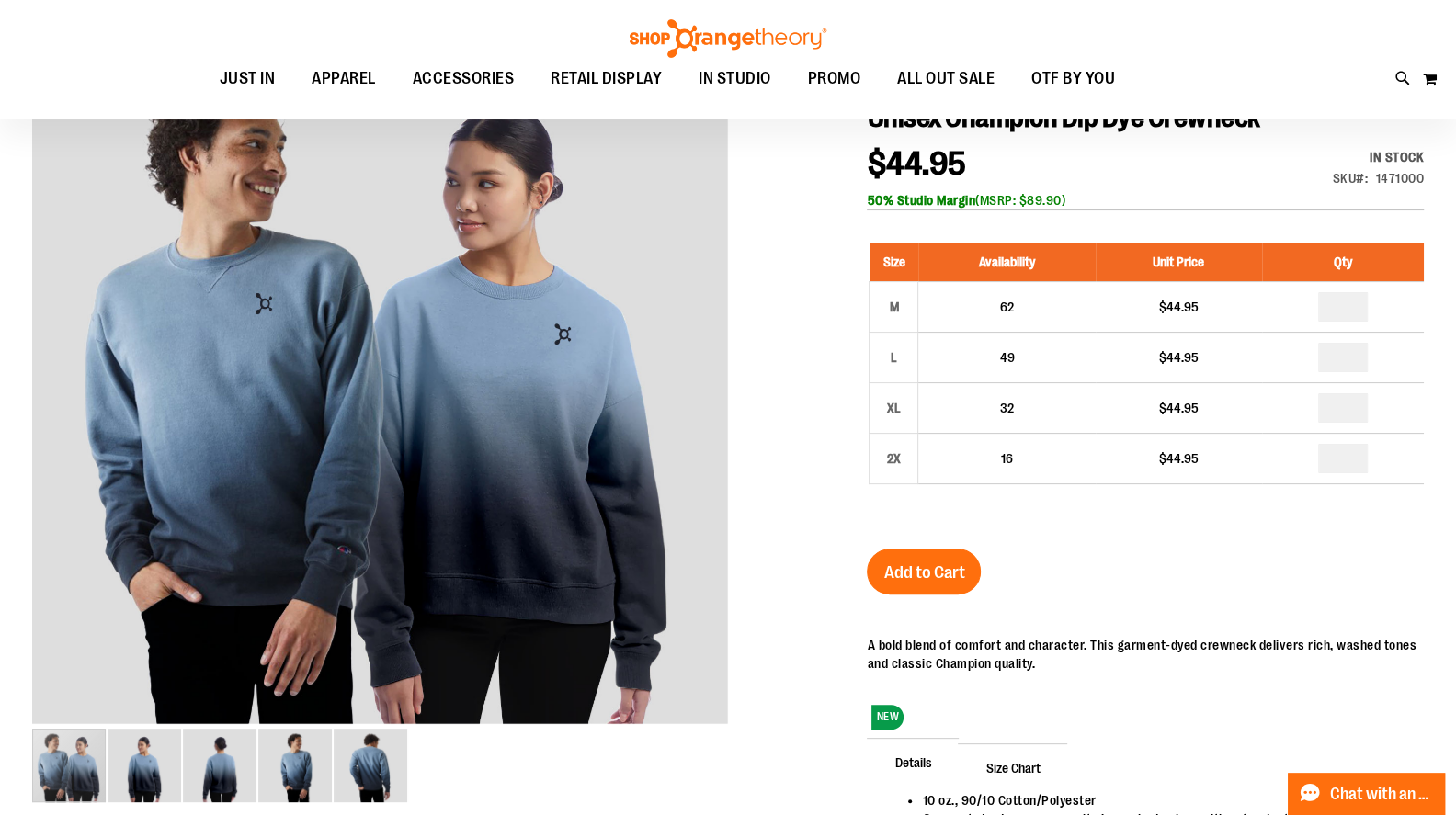 click on "Toggle Nav
Search
Popular Suggestions
Advanced Search" at bounding box center [728, 60] 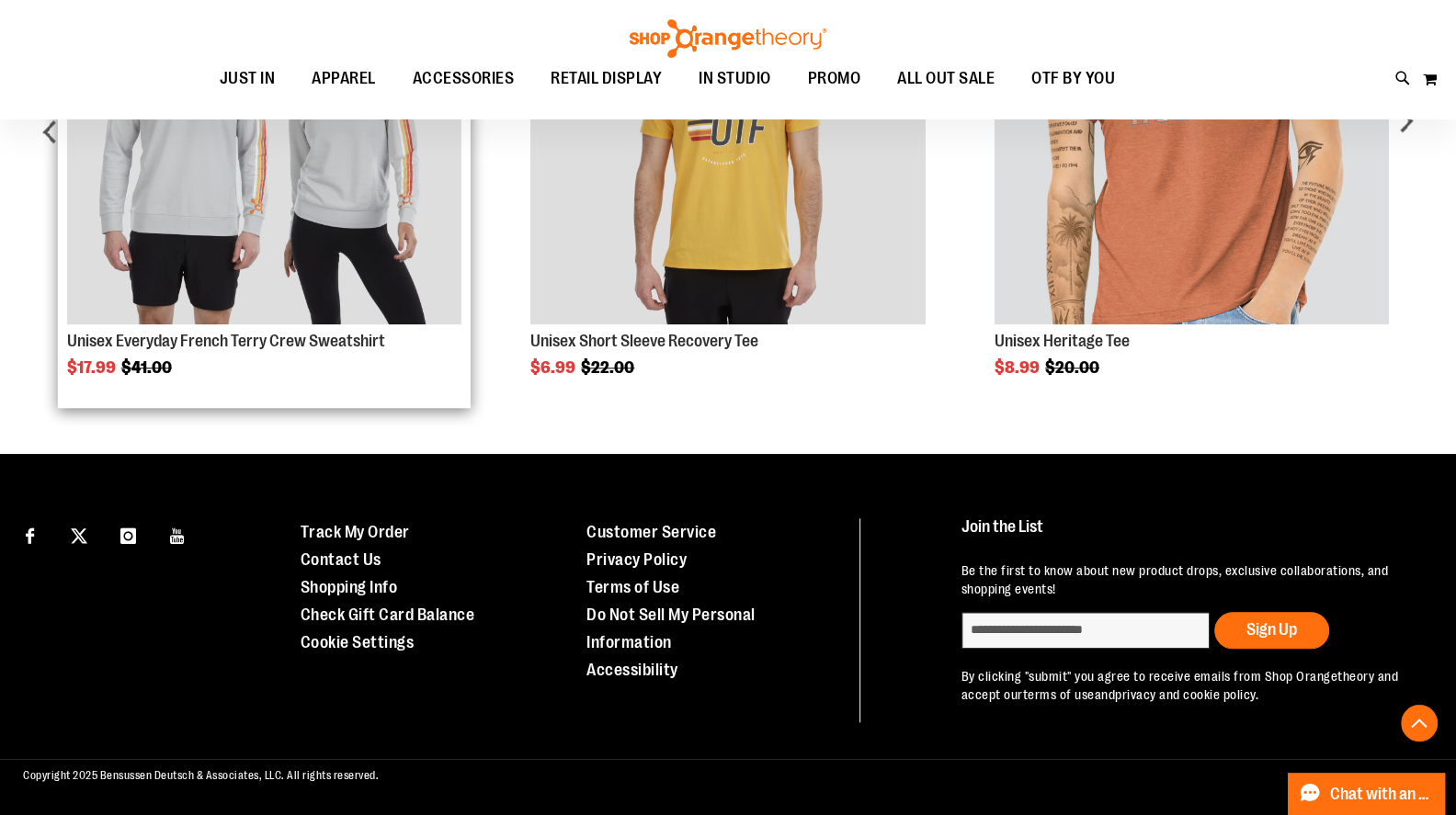 scroll, scrollTop: 0, scrollLeft: 0, axis: both 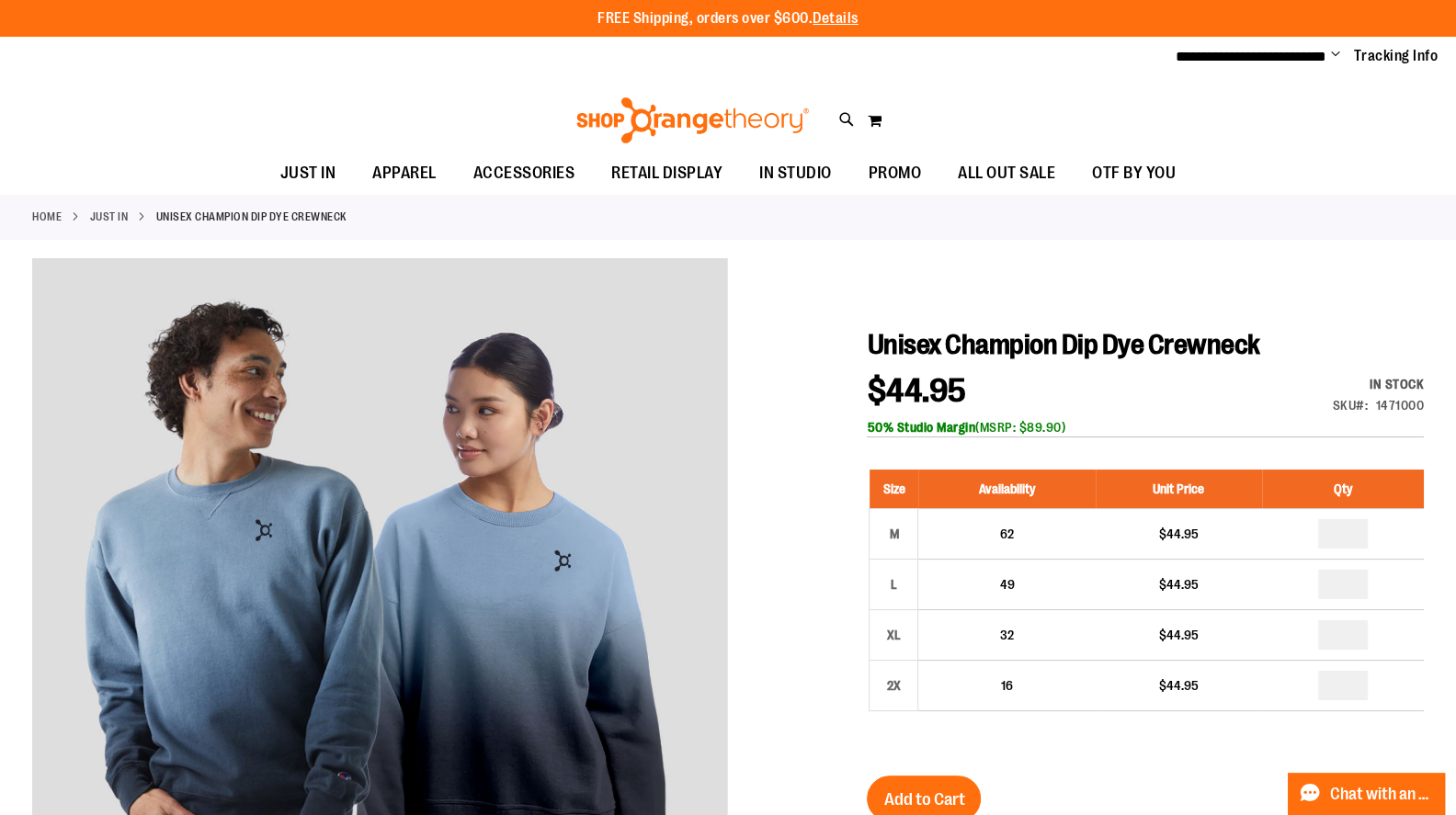 click on "**********" at bounding box center [728, 57] 